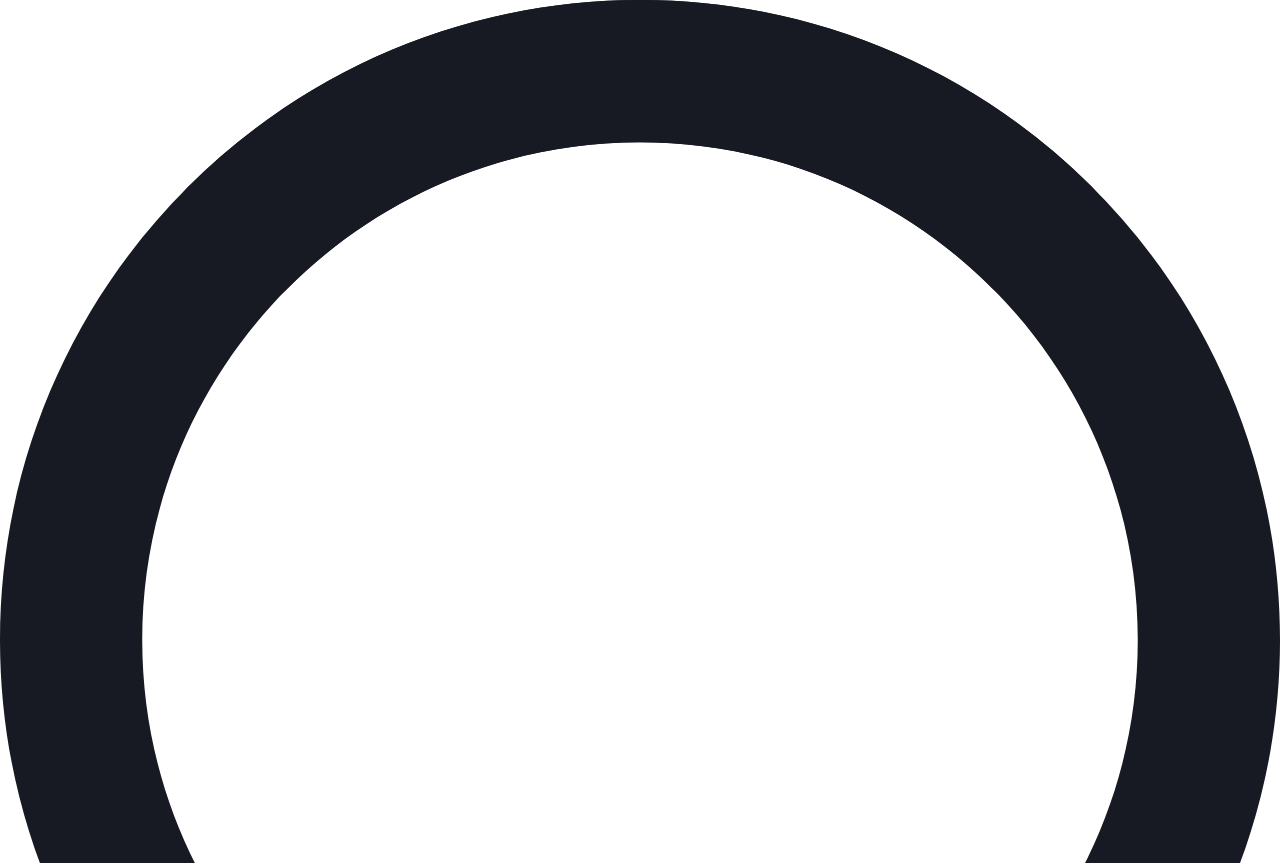 scroll, scrollTop: 0, scrollLeft: 0, axis: both 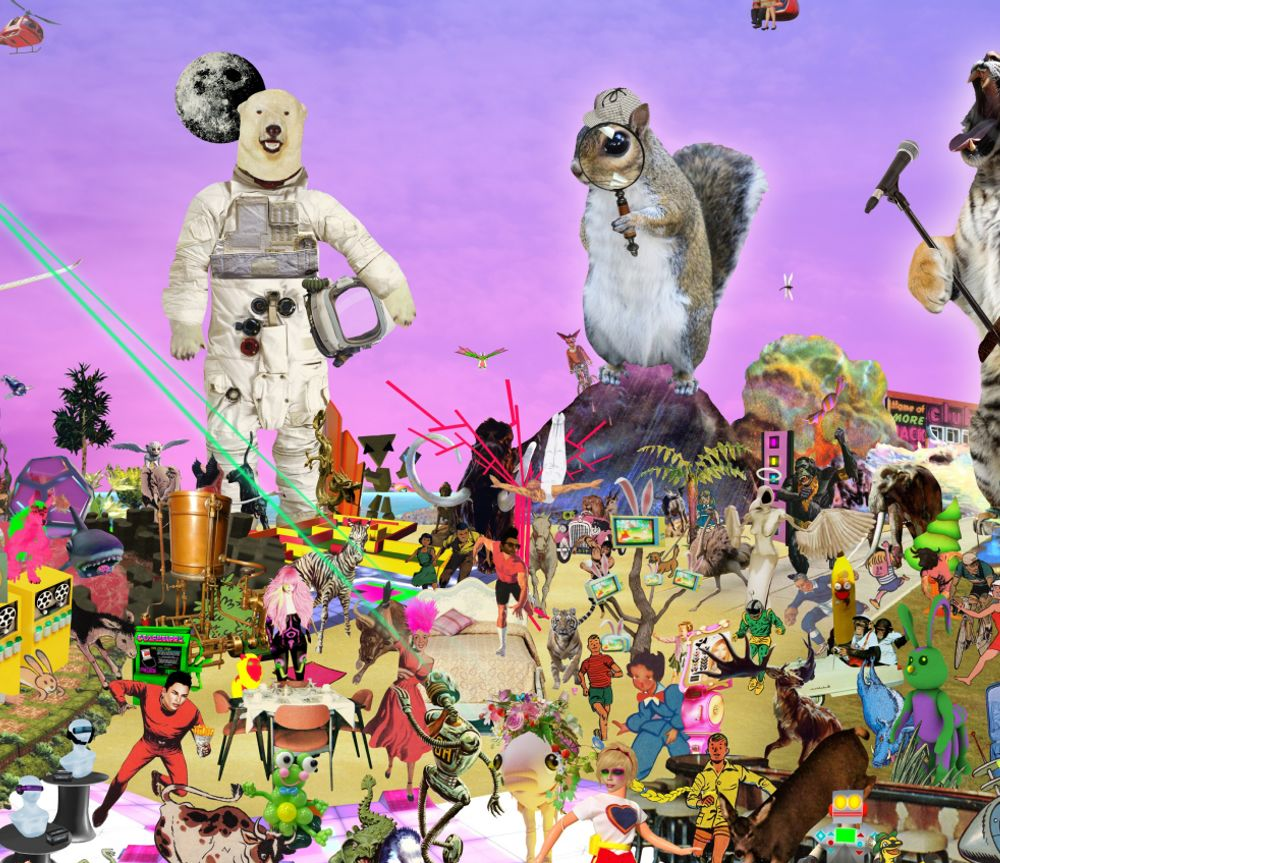 click on "The Monterey Hotel, Sure Hotel Collection by Best Western" at bounding box center [206, 2743] 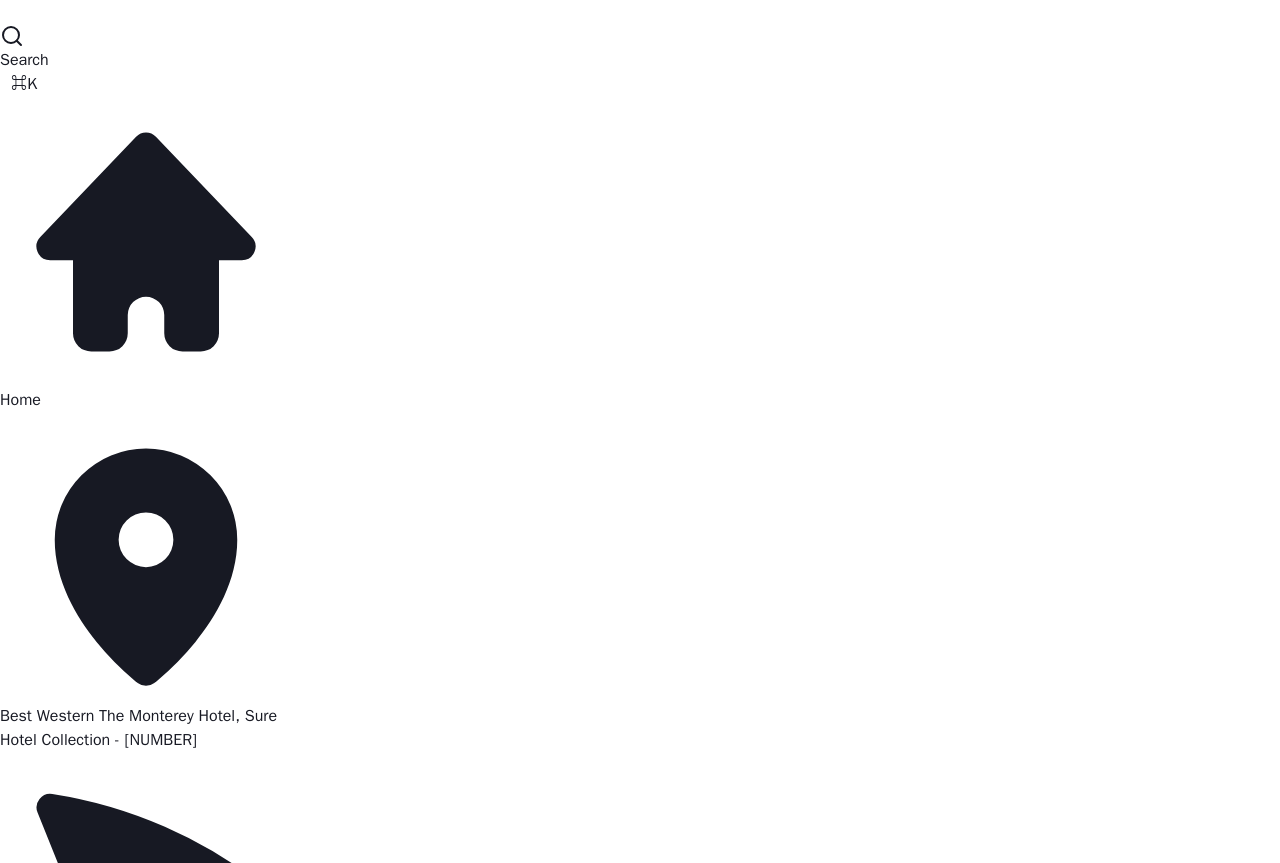 scroll, scrollTop: 148, scrollLeft: 0, axis: vertical 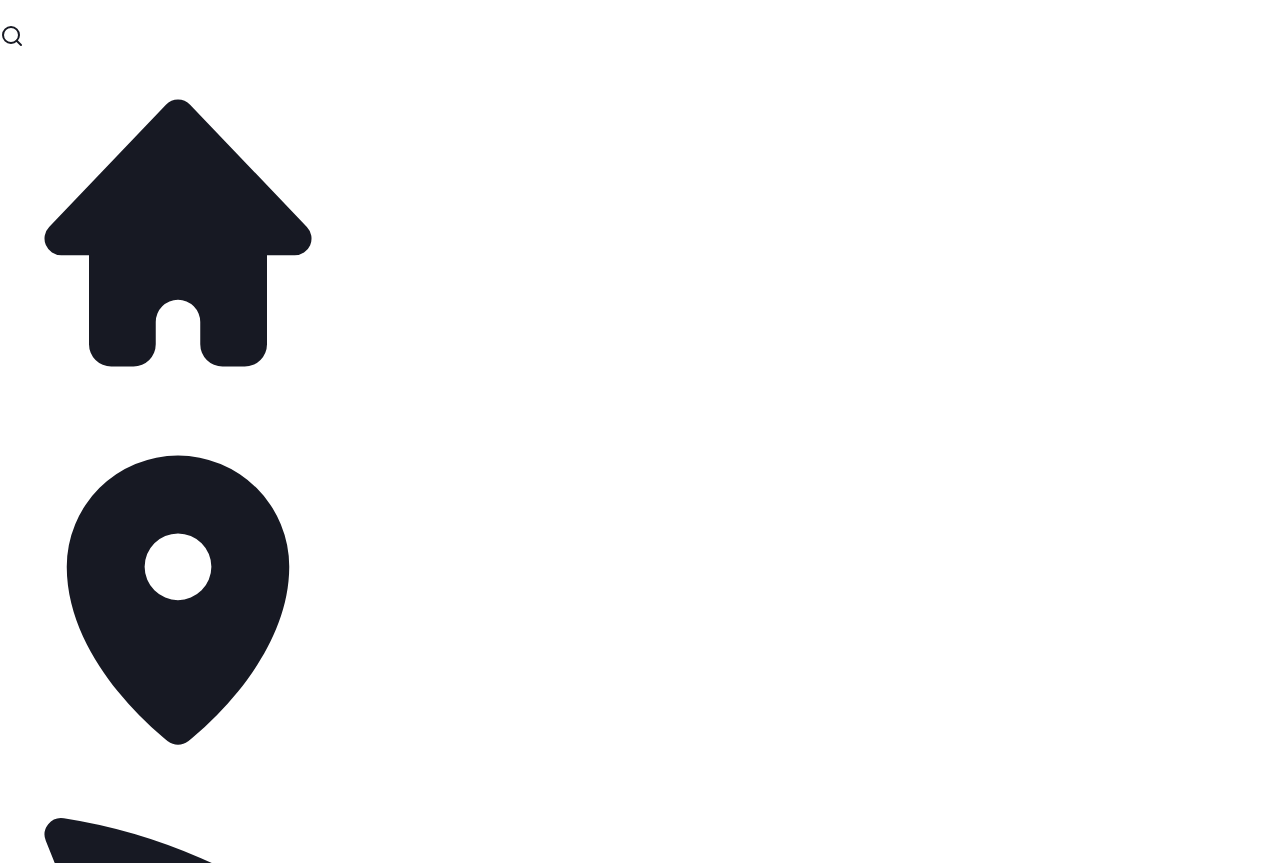 click on "Cisco Meraki 195.226.150.77 Mission Control Auto discovered infastructure and alerts for your venue.   IT Team Wi-Fi Static wifi.proxy.stampede.ai Latency 14.0 ms CRM Backend morpheus.stampede.ai Latency 34.0 ms Wi-Fi Backend trinity.stampede.ai Latency 30.0 ms Wi-Fi Pages wifi.stampede.ai Latency 46.0 ms Load Balancer nat-gateway.stampede.ai Latency 10.0 ms Cisco Meraki Best Western The Monterey Hotel, Sure Hotel Collection - 84276 nfvmirbtvjlk.simpleddns.io Radius Secondary radius-two.stampede.ai Latency 7.0 ms Radius Primary radius.stampede.ai Latency 7.0 ms Cisco Meraki nfvmirbtvjlk.simpleddns.io Cisco Meraki nfvmirbtvjlk.simpleddns.io Cisco Meraki nfvmirbtvjlk.simpleddns.io Cisco Meraki nfvmirbtvjlk.simpleddns.io Cisco Meraki nfvmirbtvjlk.simpleddns.io Cisco Meraki nfvmirbtvjlk.simpleddns.io Cisco Meraki nfvmirbtvjlk.simpleddns.io Cisco Meraki nfvmirbtvjlk.simpleddns.io Cisco Meraki nfvmirbtvjlk.simpleddns.io Cisco Meraki nfvmirbtvjlk.simpleddns.io Cisco Meraki nfvmirbtvjlk.simpleddns.io" at bounding box center [640, 431] 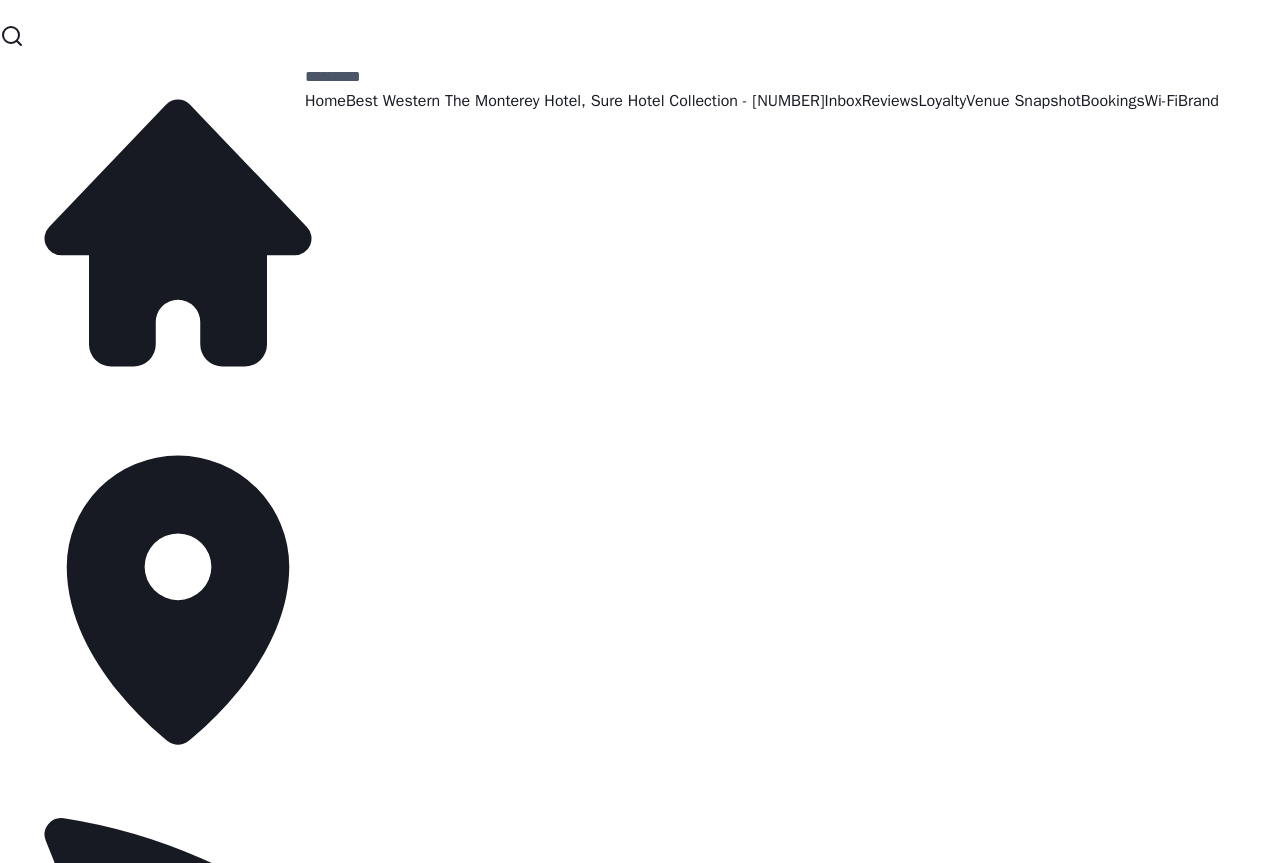 click on "Best Western The Monterey Hotel, Sure Hotel Collection - [HOTEL_ID]" at bounding box center [585, 101] 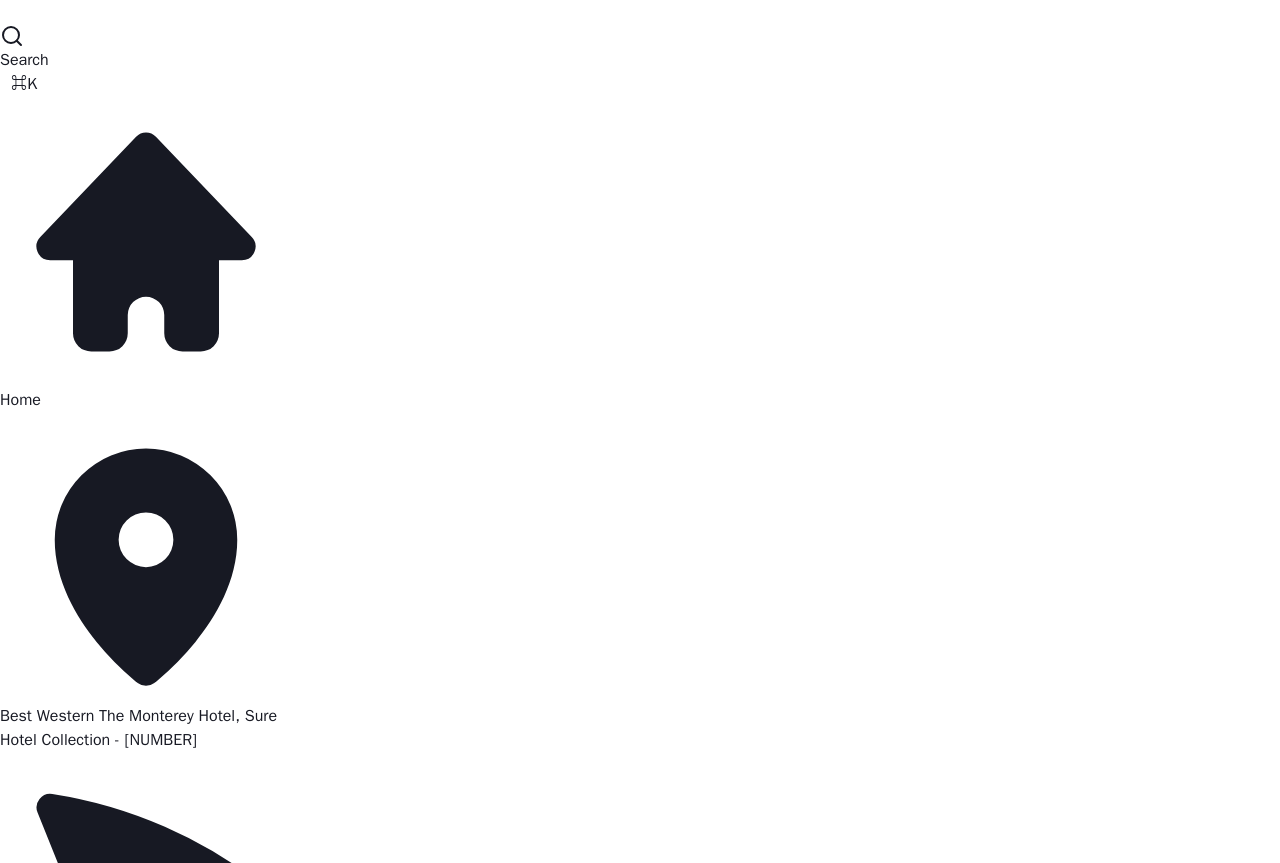 click on "Wi-Fi" at bounding box center [146, 2853] 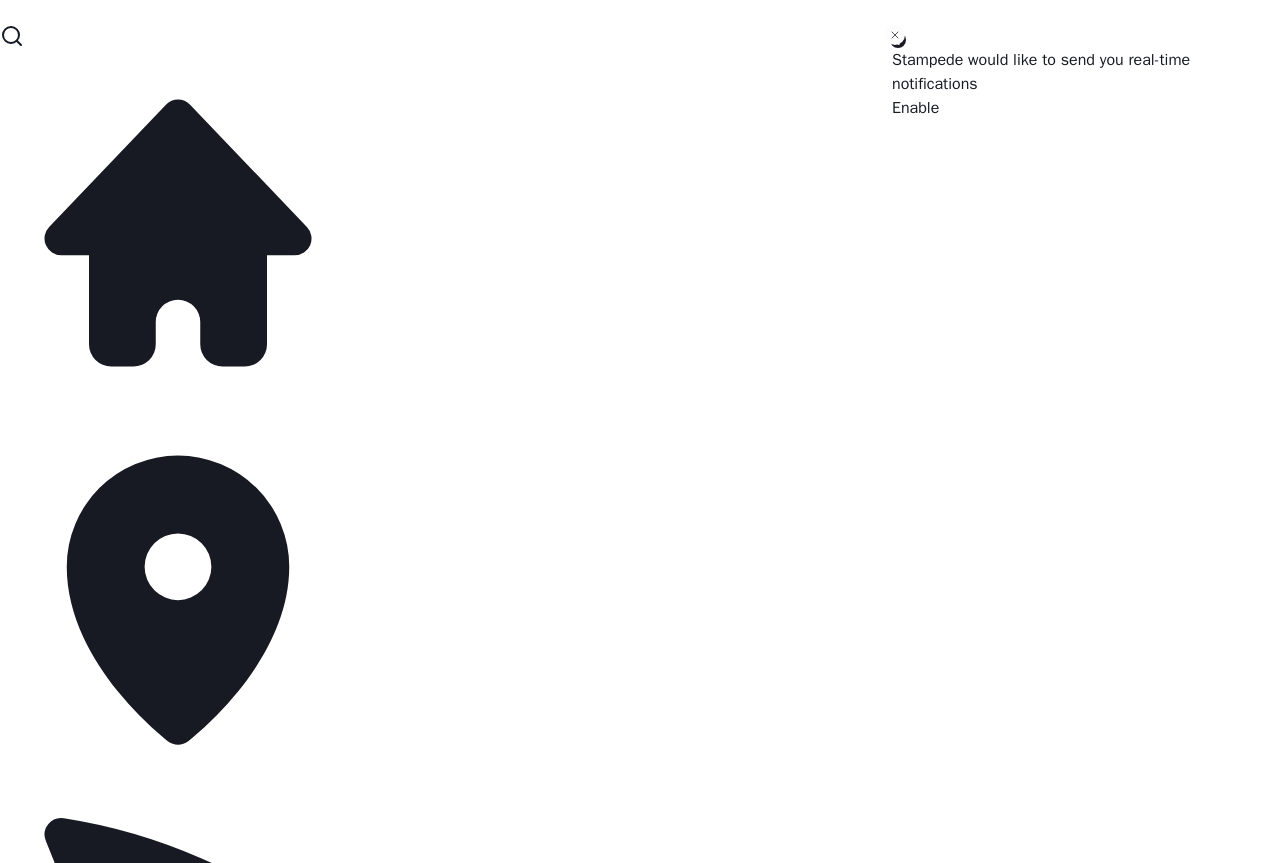 click on "Best Western The Monterey Hotel, Sure Hotel Collection - [HOTEL_ID]" at bounding box center [640, 6924] 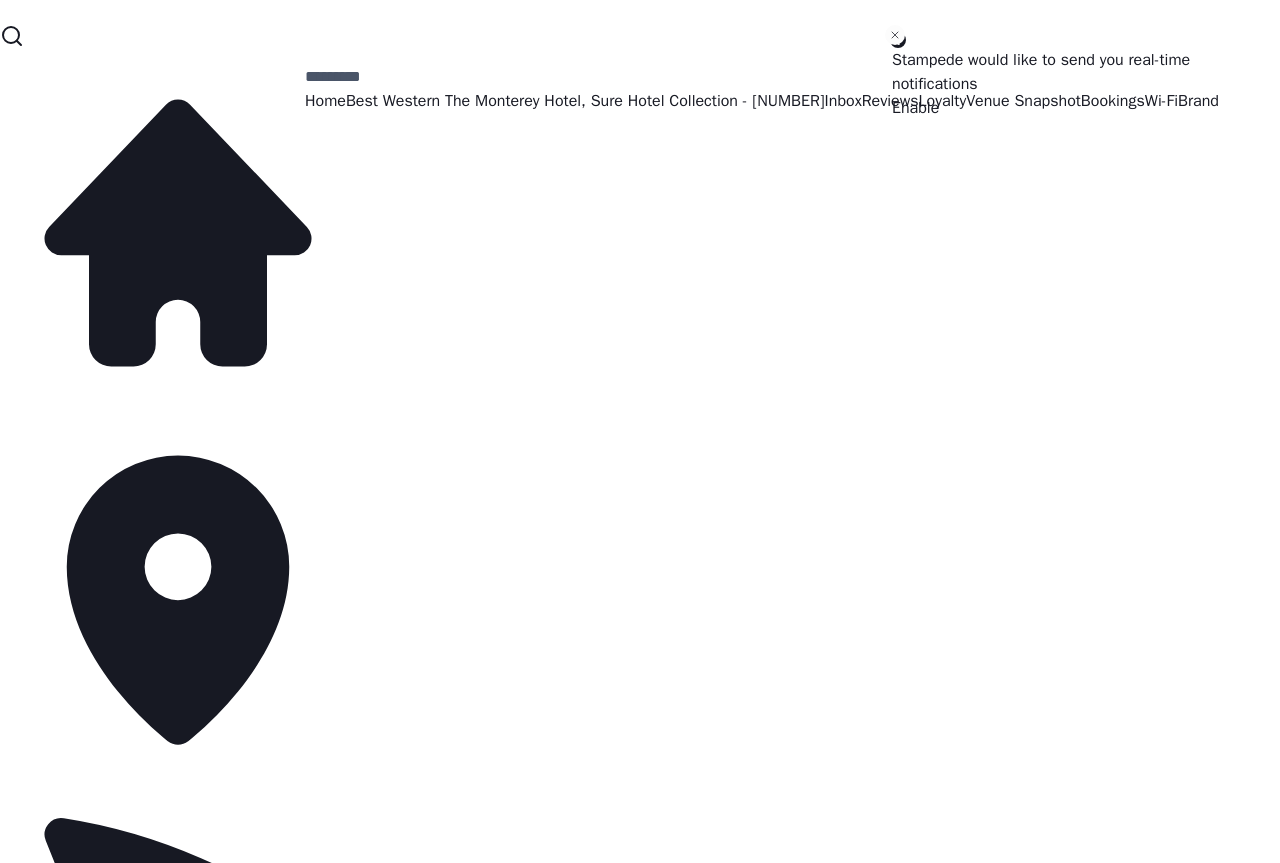 click on "Stampede would like to send you real-time notifications Enable Cisco Meraki 195.226.150.77 Mission Control Auto discovered infastructure and alerts for your venue.   IT Team Wi-Fi Static wifi.proxy.stampede.ai Latency 14.0 ms CRM Backend morpheus.stampede.ai Latency 34.0 ms Wi-Fi Backend trinity.stampede.ai Latency 30.0 ms Wi-Fi Pages wifi.stampede.ai Latency 46.0 ms Load Balancer nat-gateway.stampede.ai Latency 10.0 ms Cisco Meraki Best Western The Monterey Hotel, Sure Hotel Collection - 84276 nfvmirbtvjlk.simpleddns.io Radius Secondary radius-two.stampede.ai Latency 7.0 ms Radius Primary radius.stampede.ai Latency 7.0 ms Cisco Meraki nfvmirbtvjlk.simpleddns.io Cisco Meraki nfvmirbtvjlk.simpleddns.io Cisco Meraki nfvmirbtvjlk.simpleddns.io Cisco Meraki nfvmirbtvjlk.simpleddns.io Cisco Meraki nfvmirbtvjlk.simpleddns.io Cisco Meraki nfvmirbtvjlk.simpleddns.io Cisco Meraki nfvmirbtvjlk.simpleddns.io Cisco Meraki nfvmirbtvjlk.simpleddns.io Cisco Meraki nfvmirbtvjlk.simpleddns.io Cisco Meraki 60" at bounding box center (640, 431) 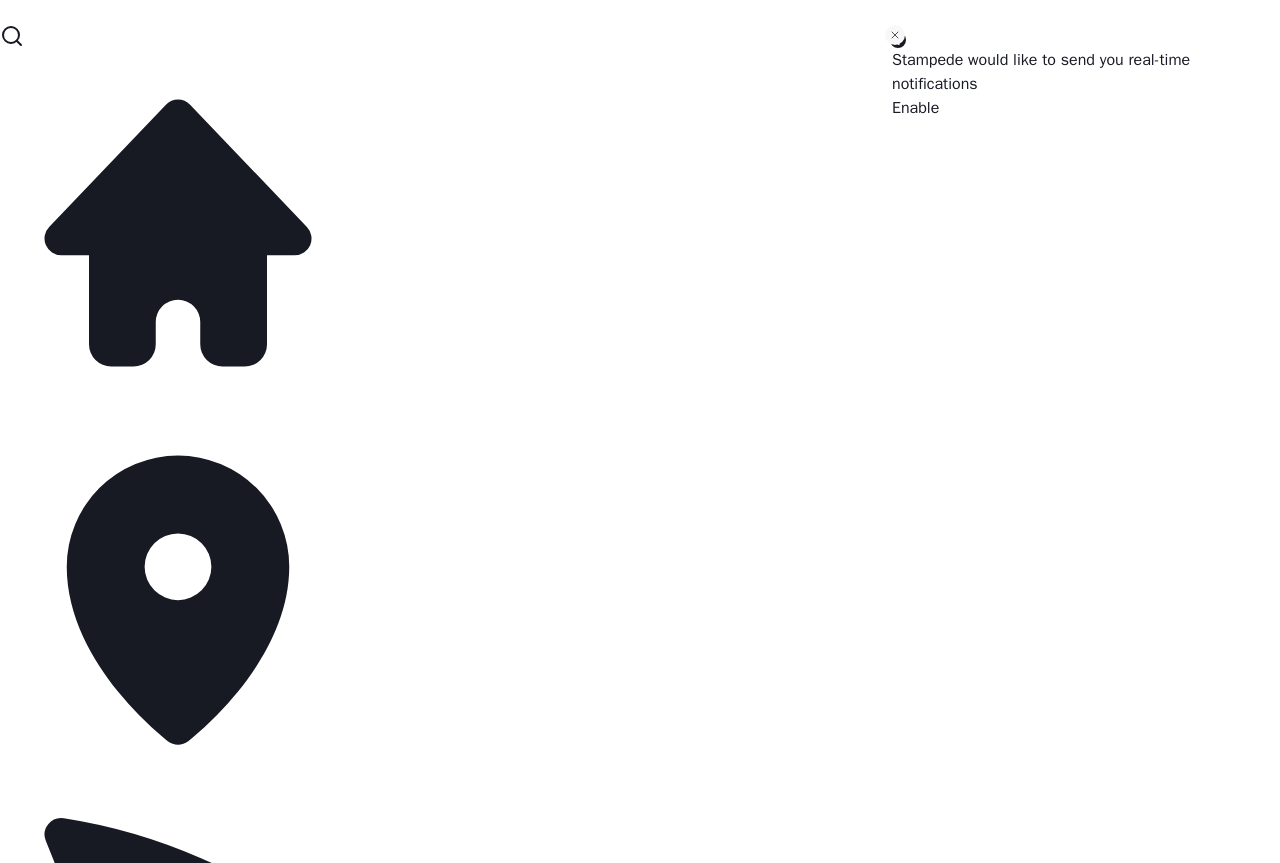 click 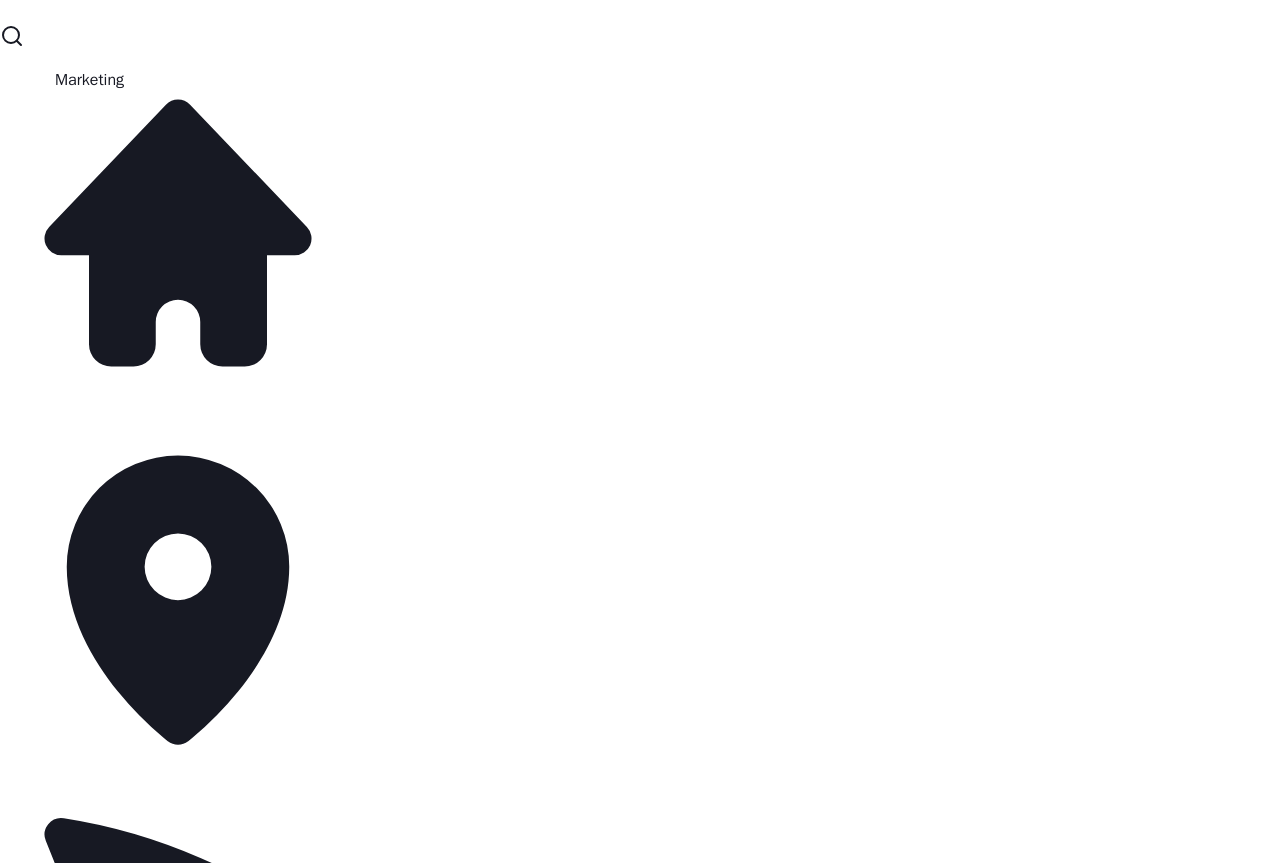 click 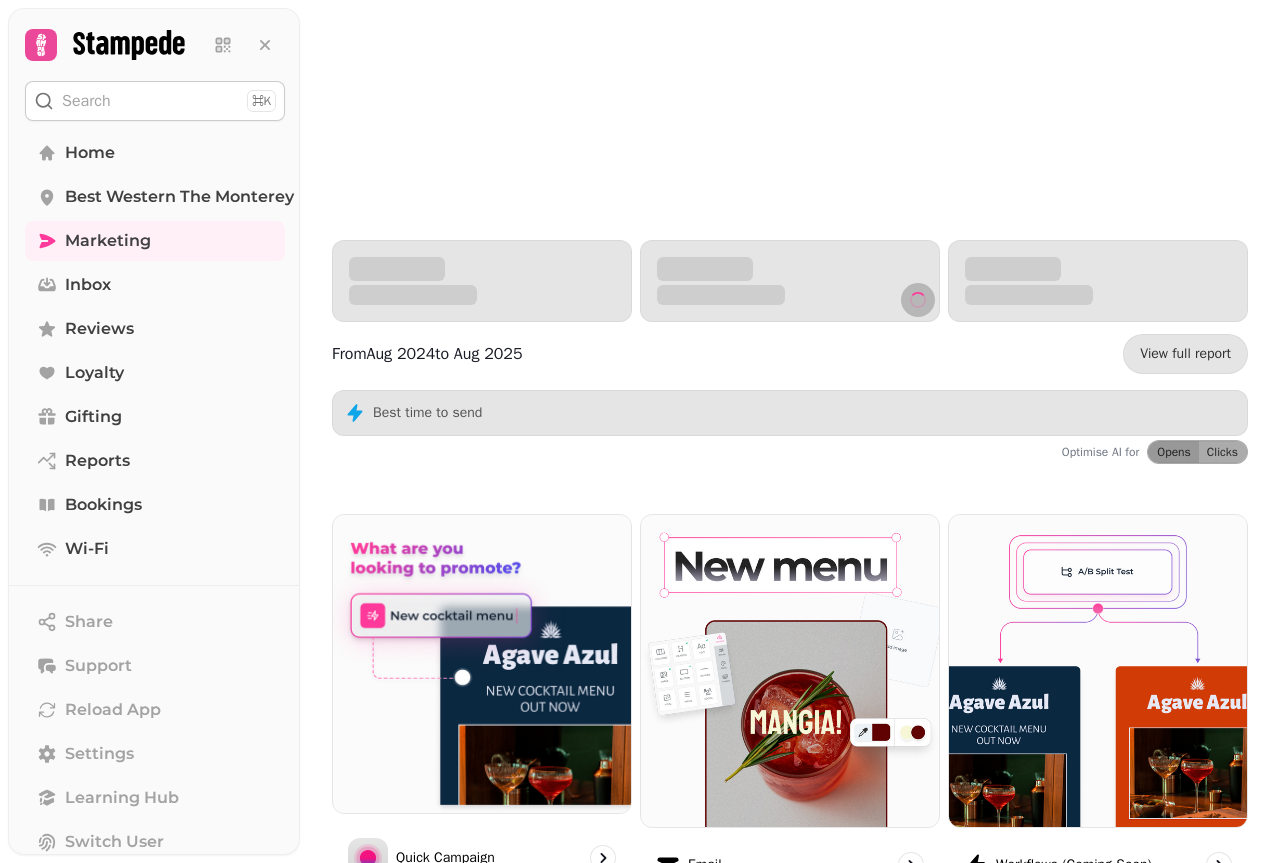 scroll, scrollTop: 0, scrollLeft: 0, axis: both 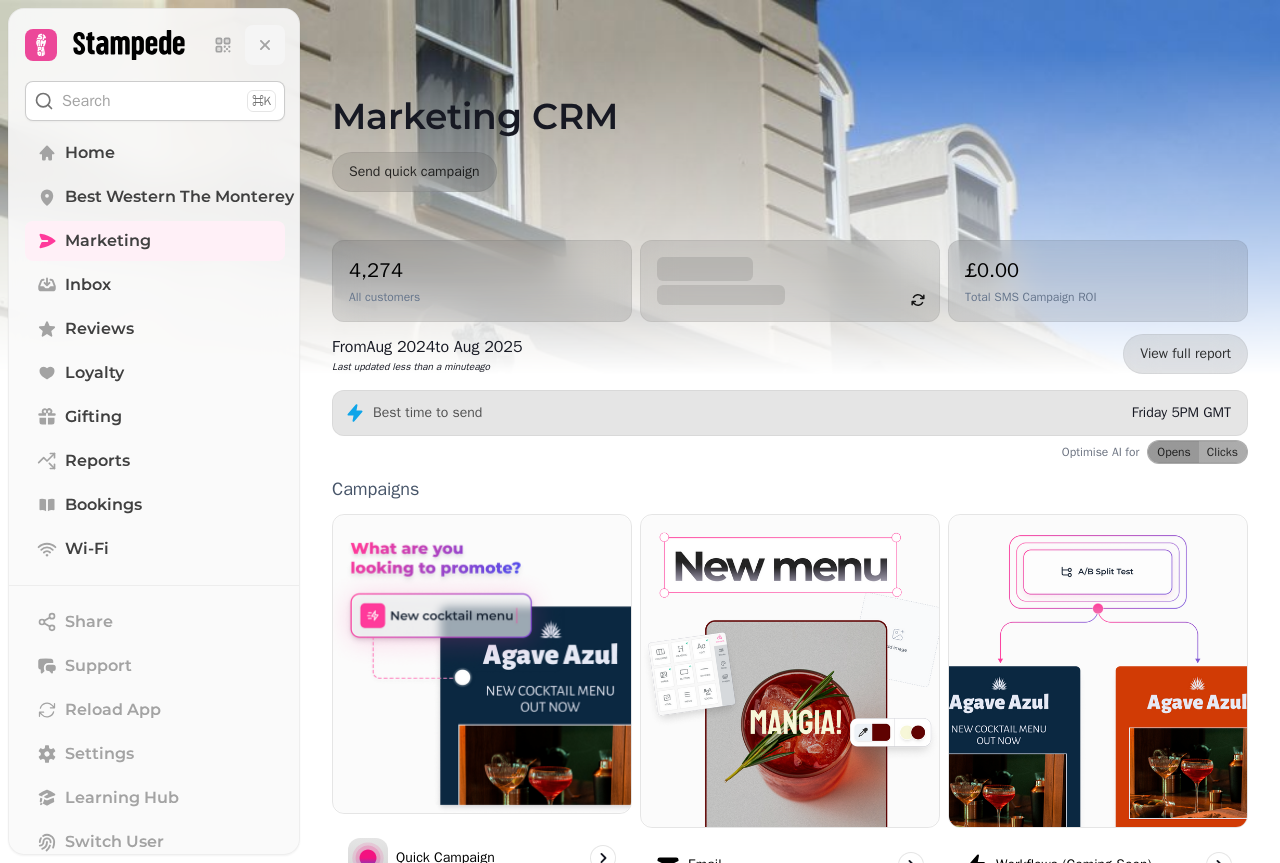 click 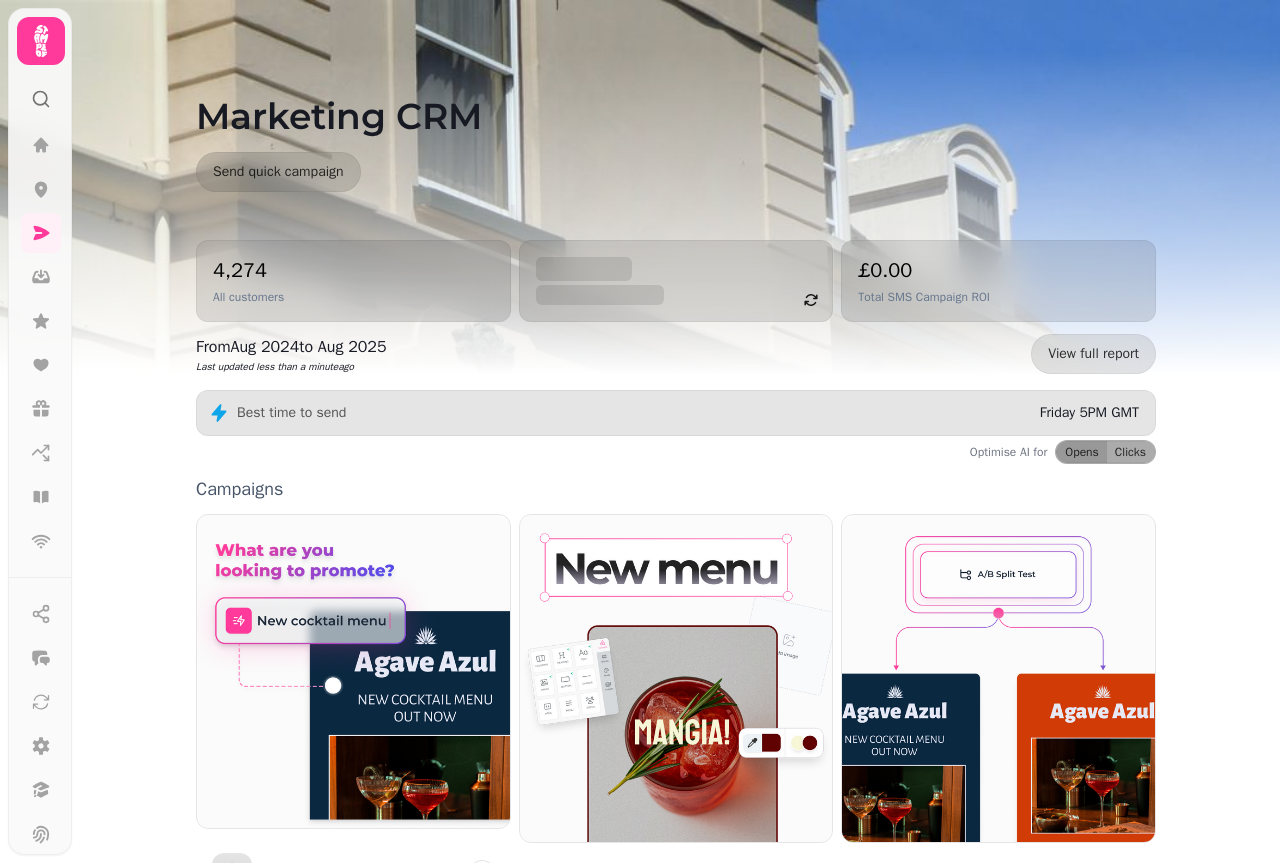 click 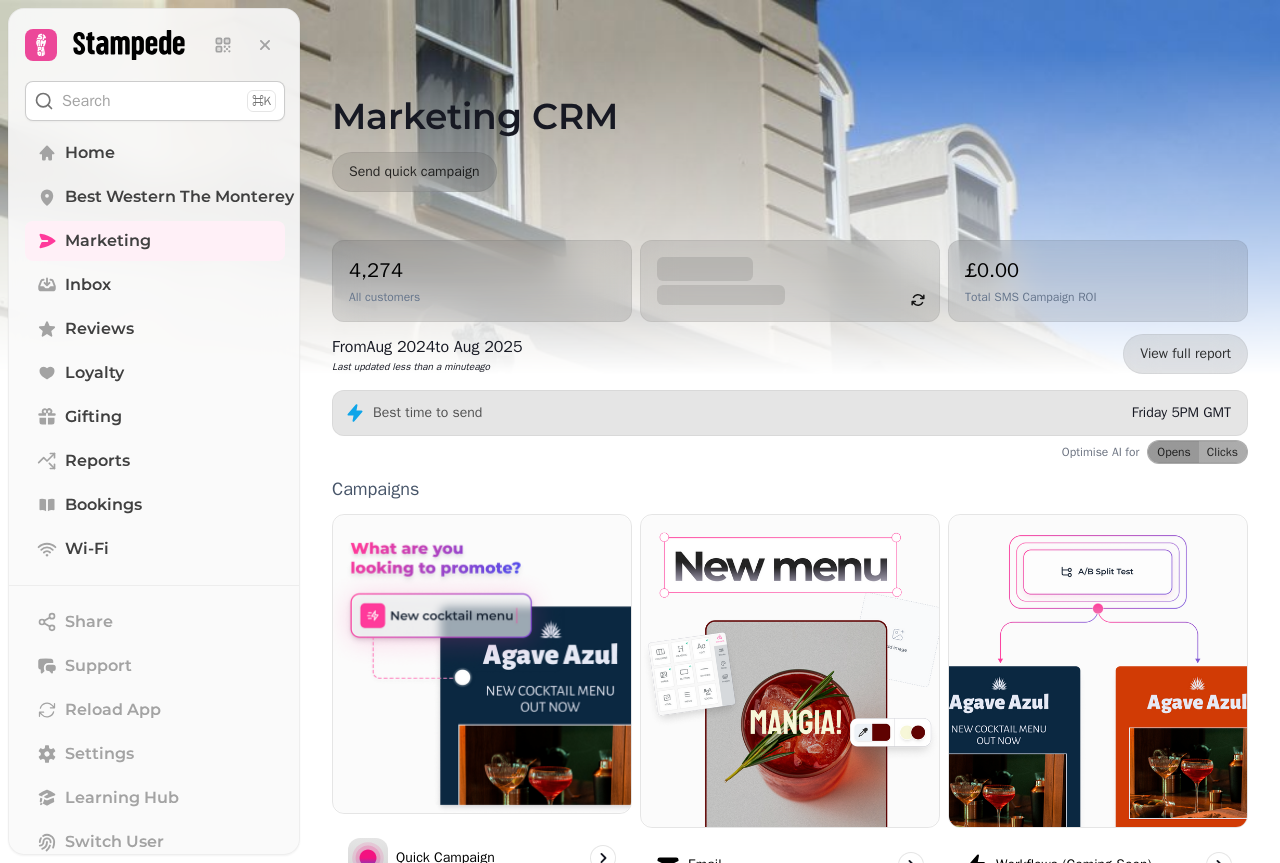 scroll, scrollTop: 192, scrollLeft: 0, axis: vertical 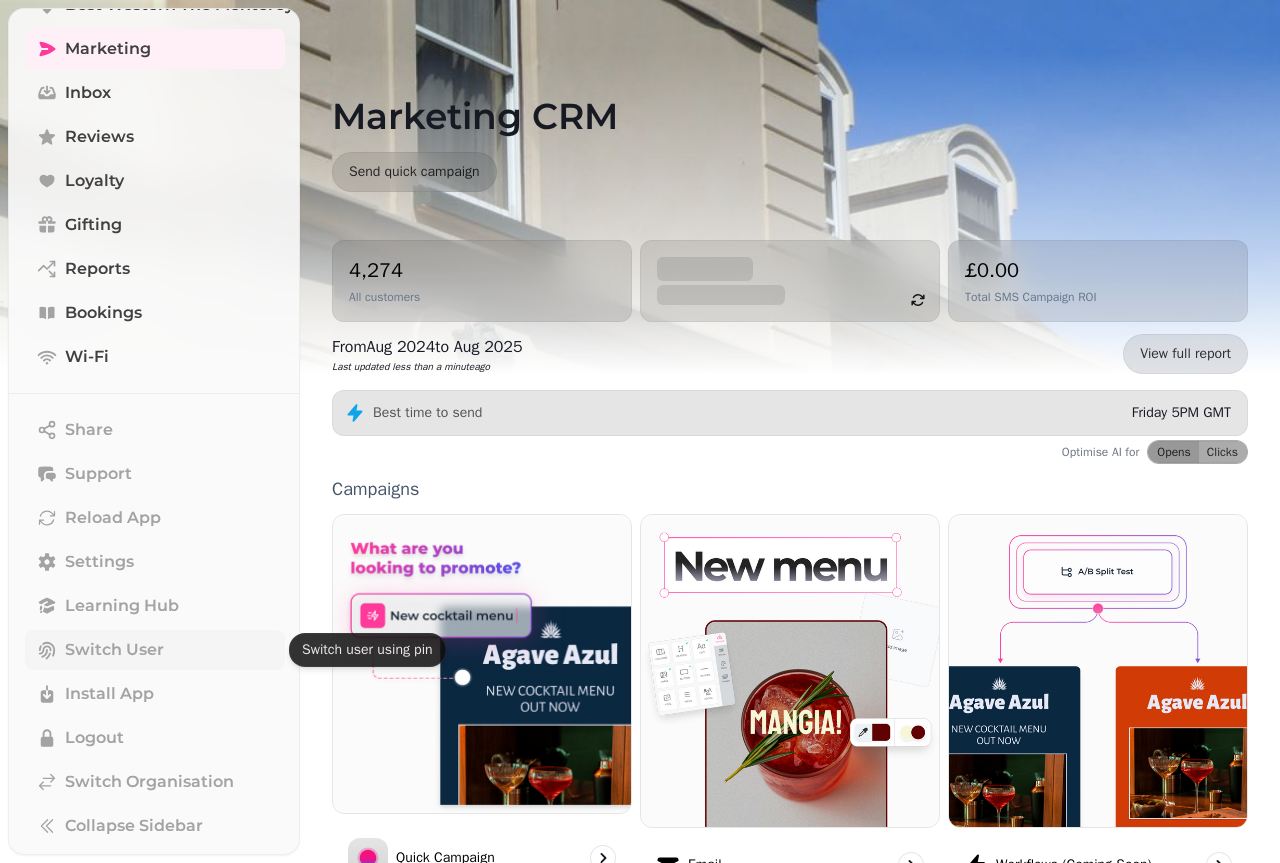 click on "Switch User" at bounding box center (114, 650) 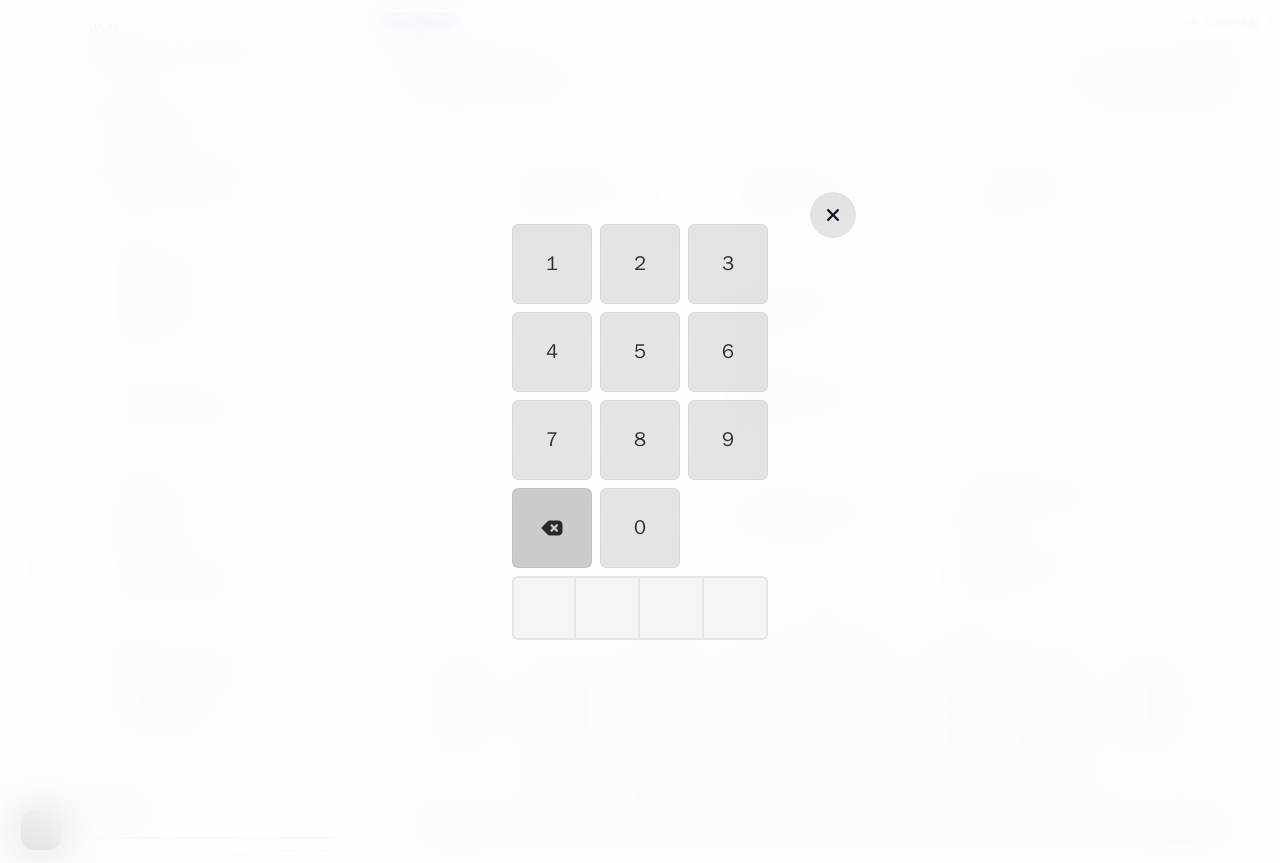 click 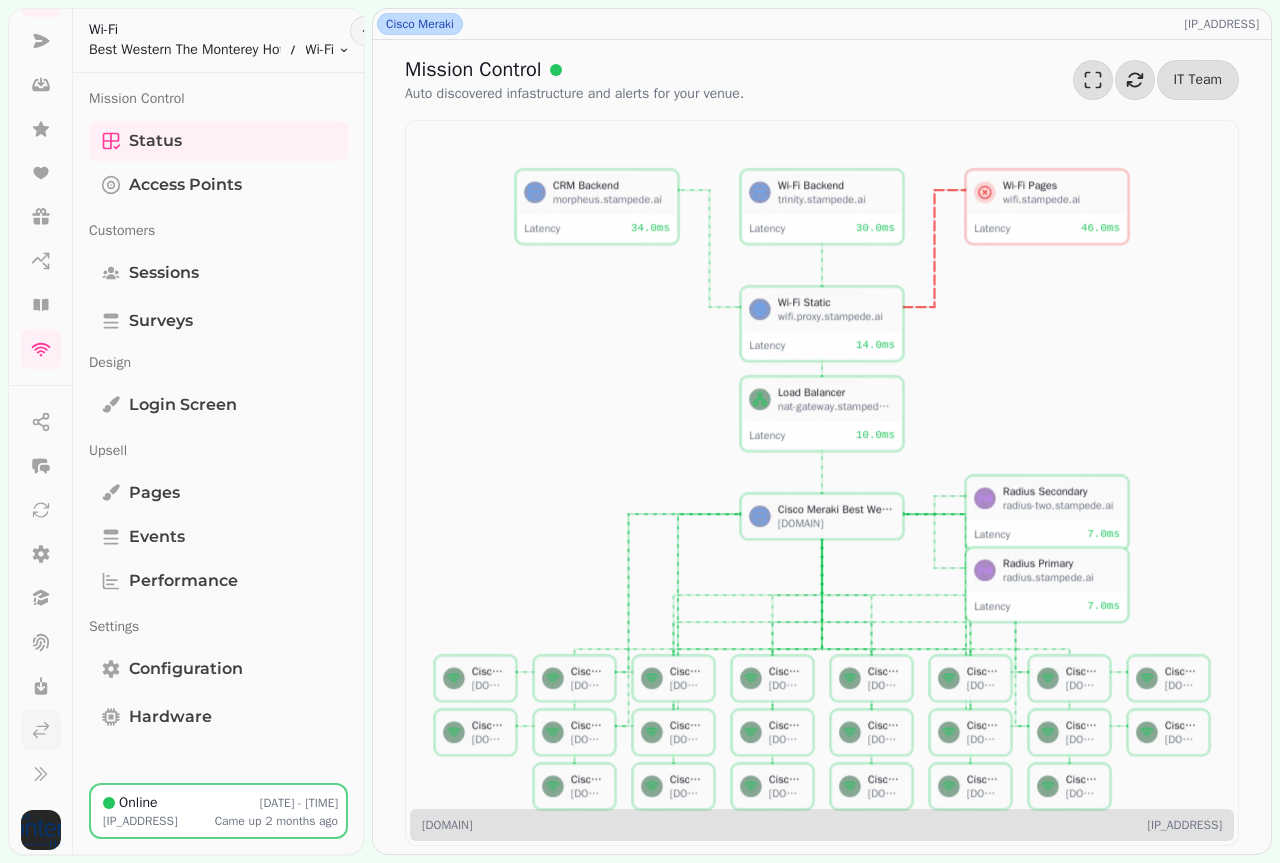 click 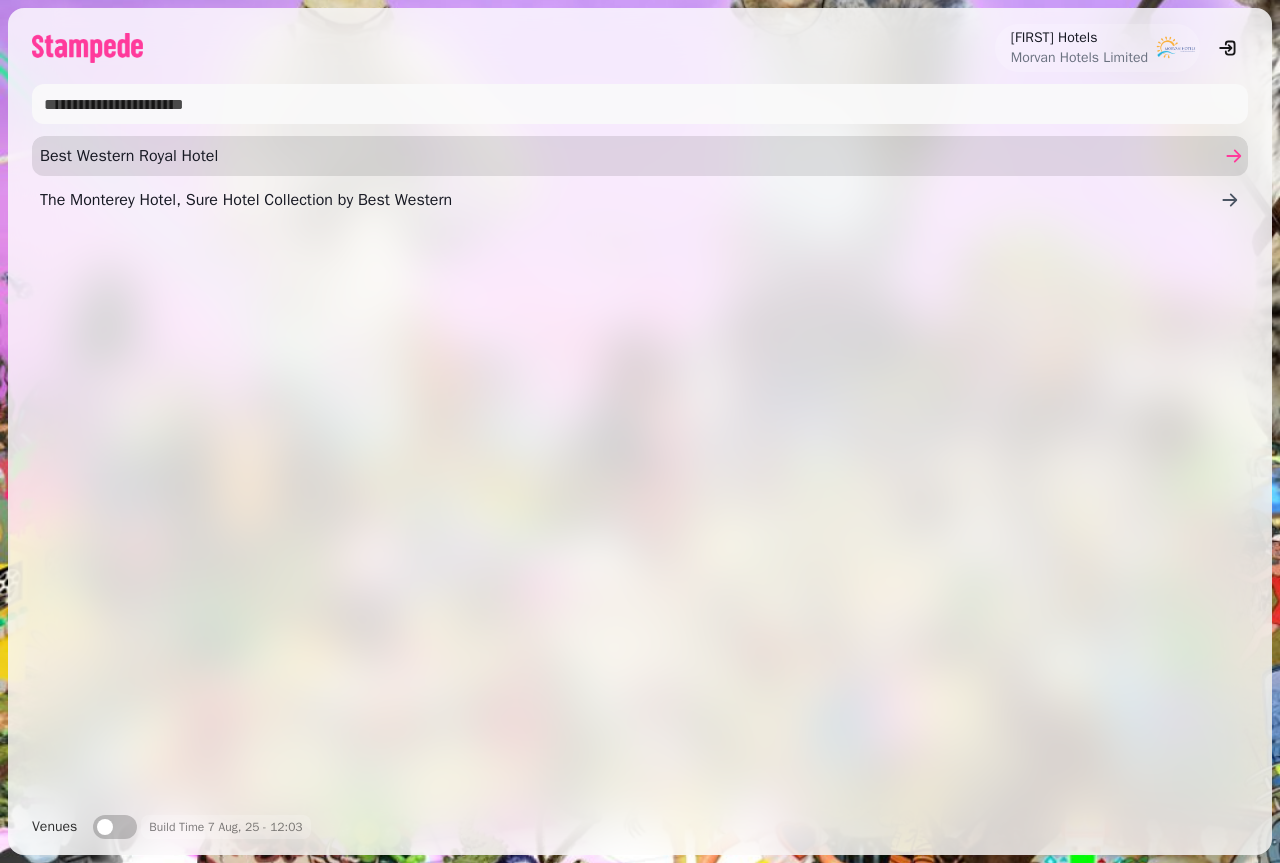 click on "Best Western Royal Hotel" at bounding box center [630, 156] 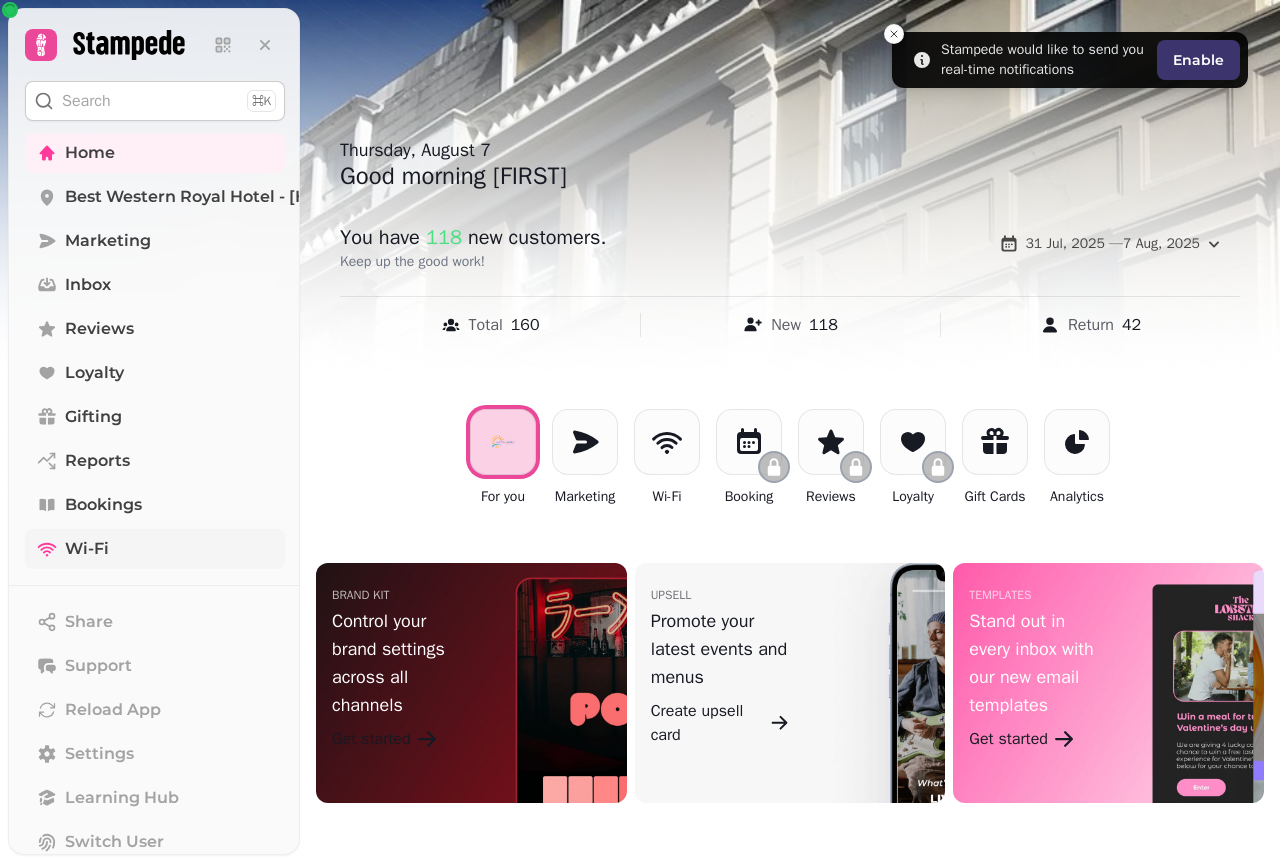click on "Wi-Fi" at bounding box center [155, 549] 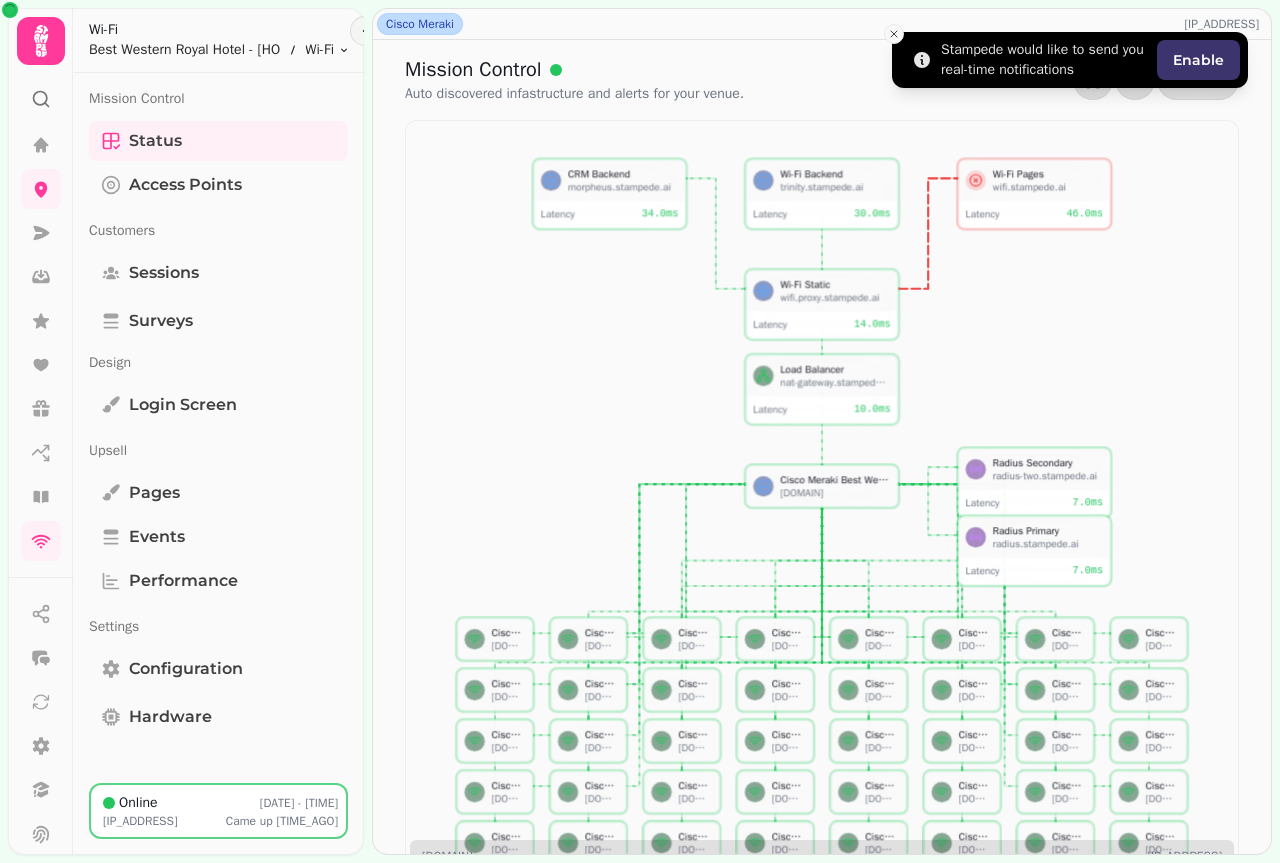 click 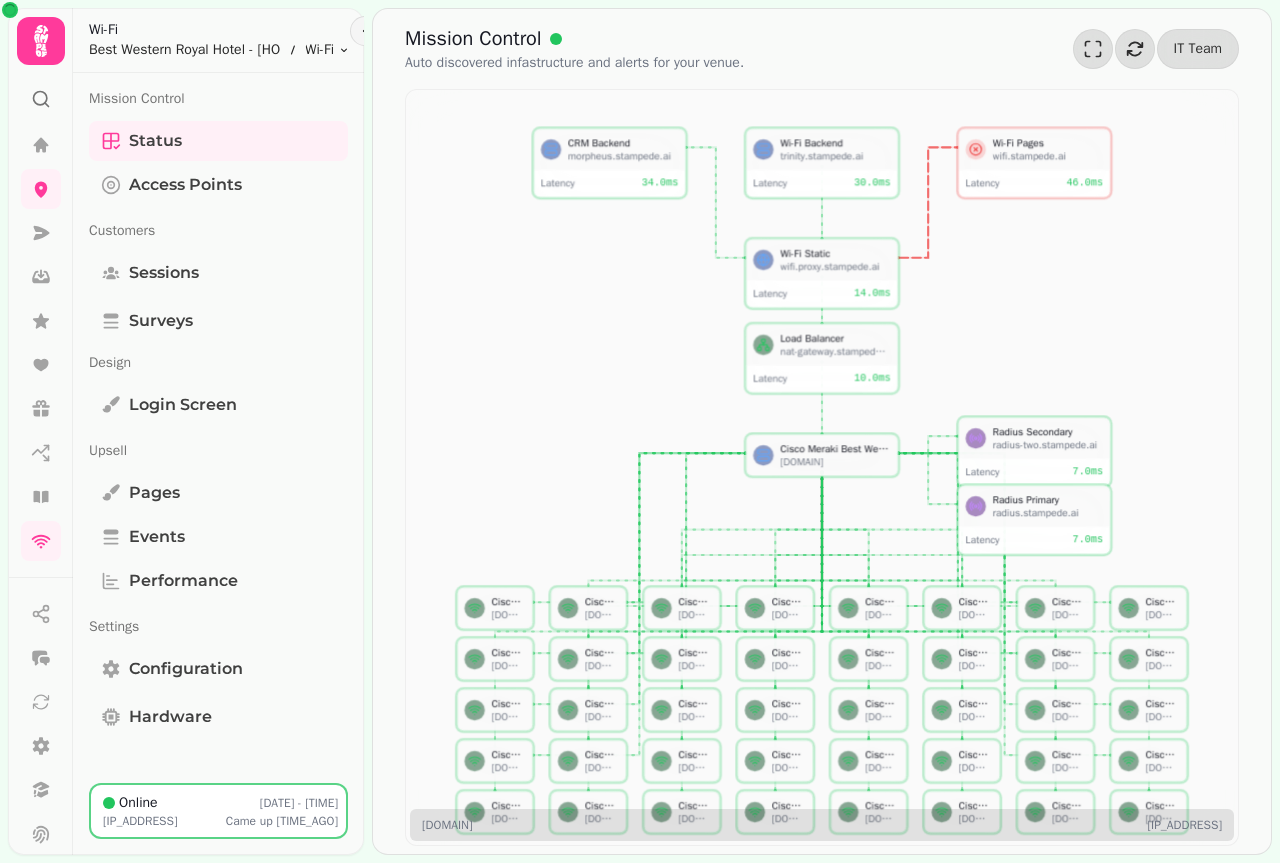 scroll, scrollTop: 0, scrollLeft: 0, axis: both 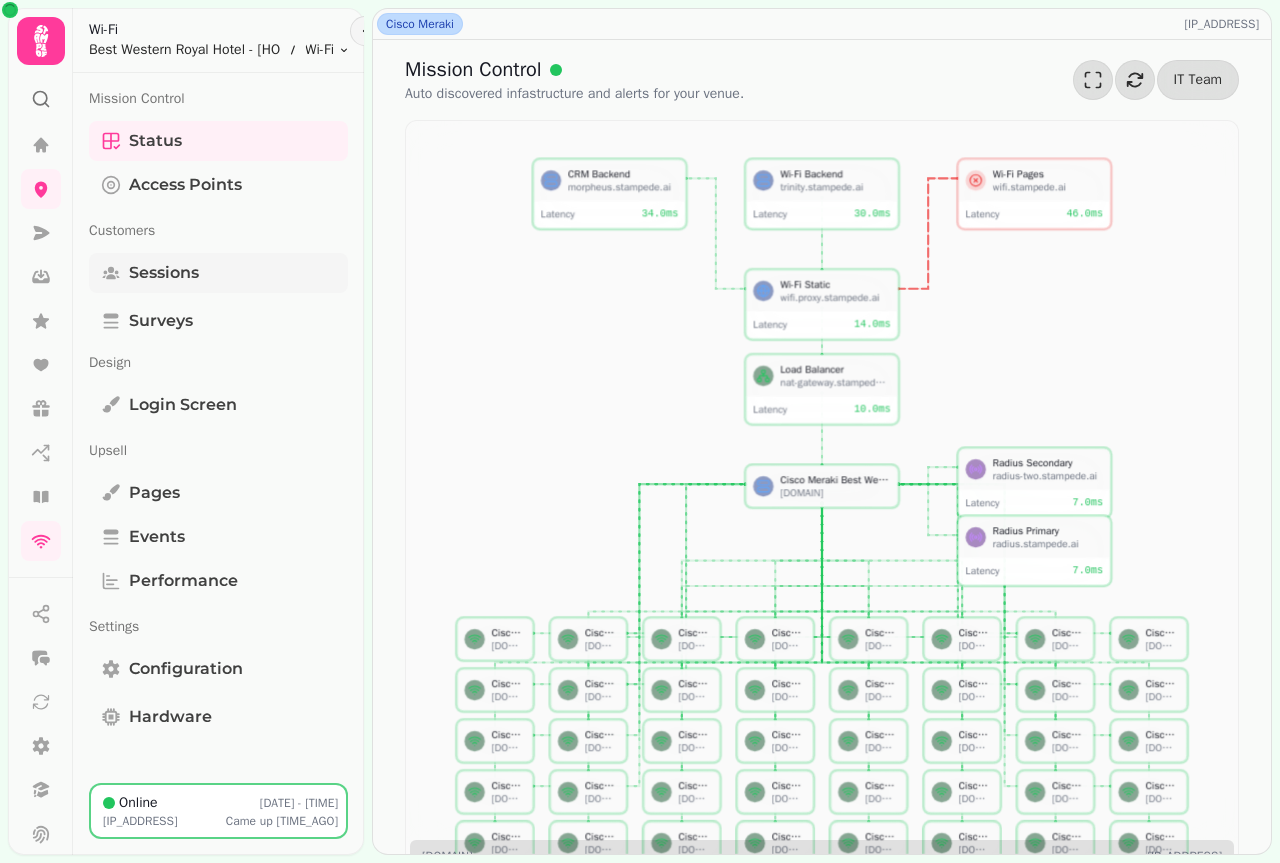 click on "Sessions" at bounding box center (164, 273) 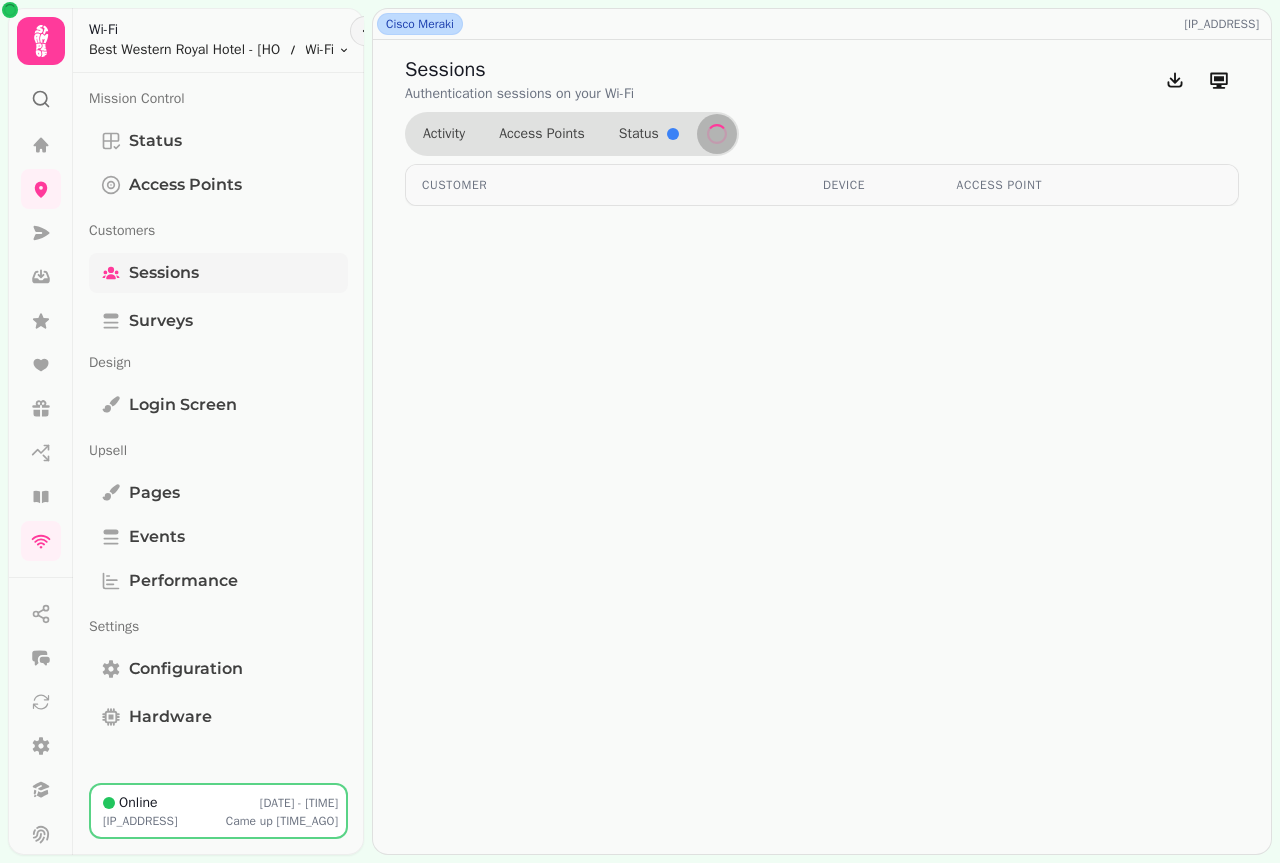 select on "**" 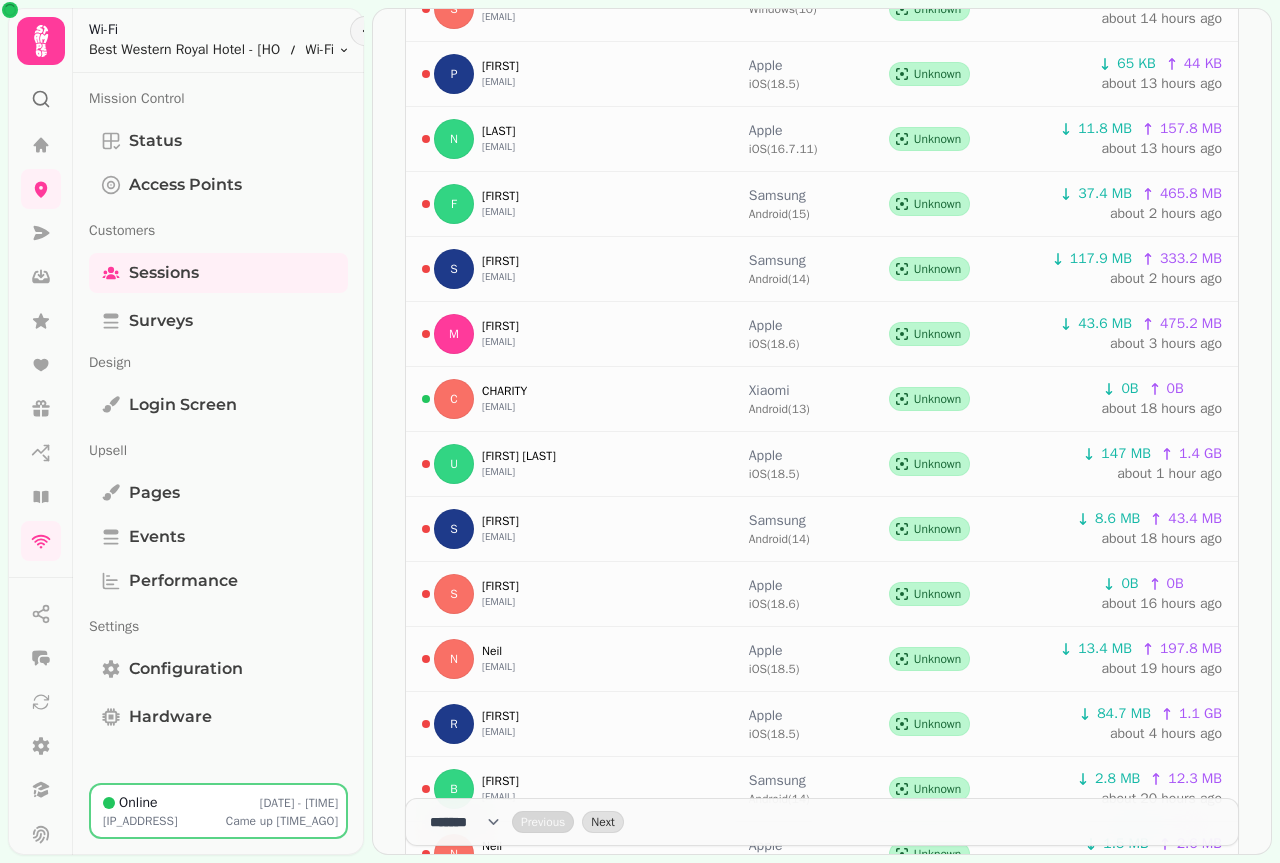 scroll, scrollTop: 1049, scrollLeft: 0, axis: vertical 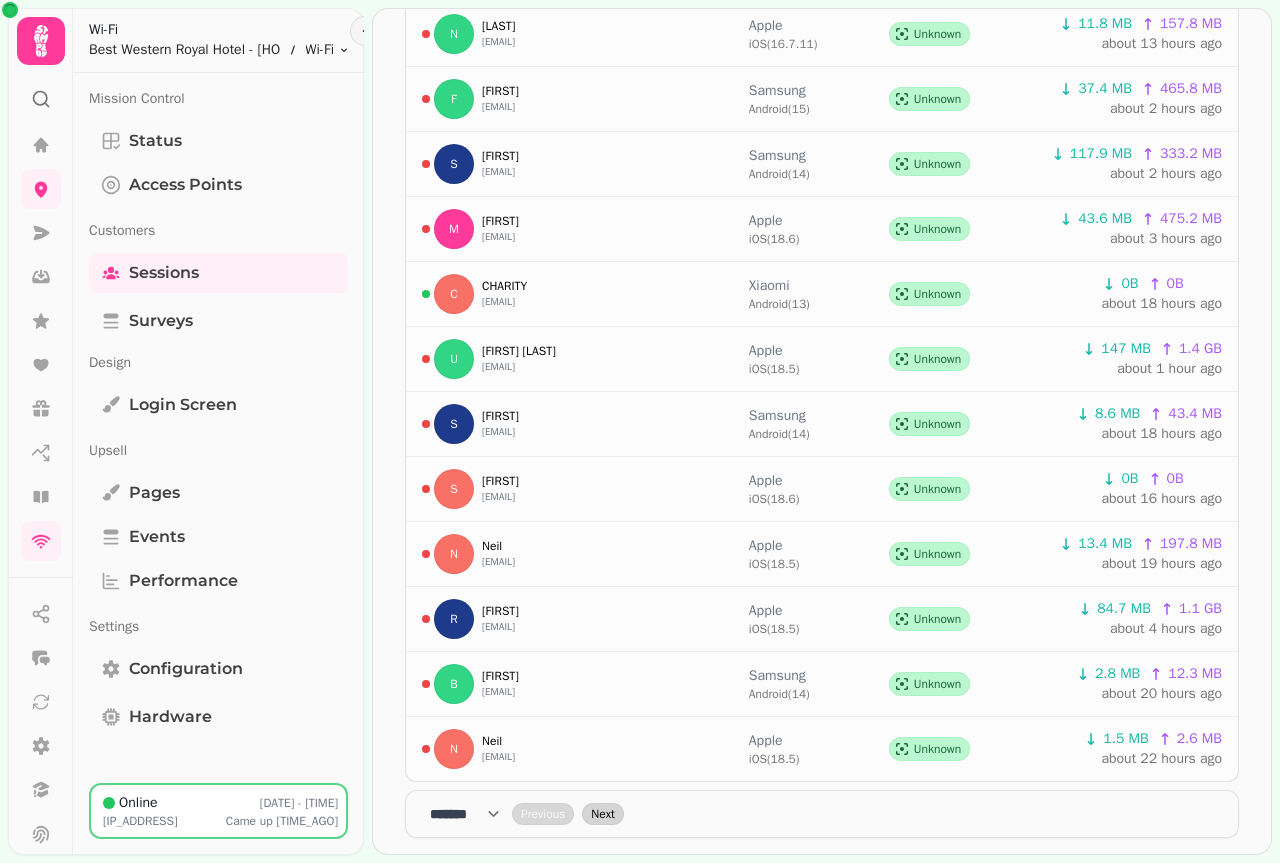 click on "Next" at bounding box center [602, 814] 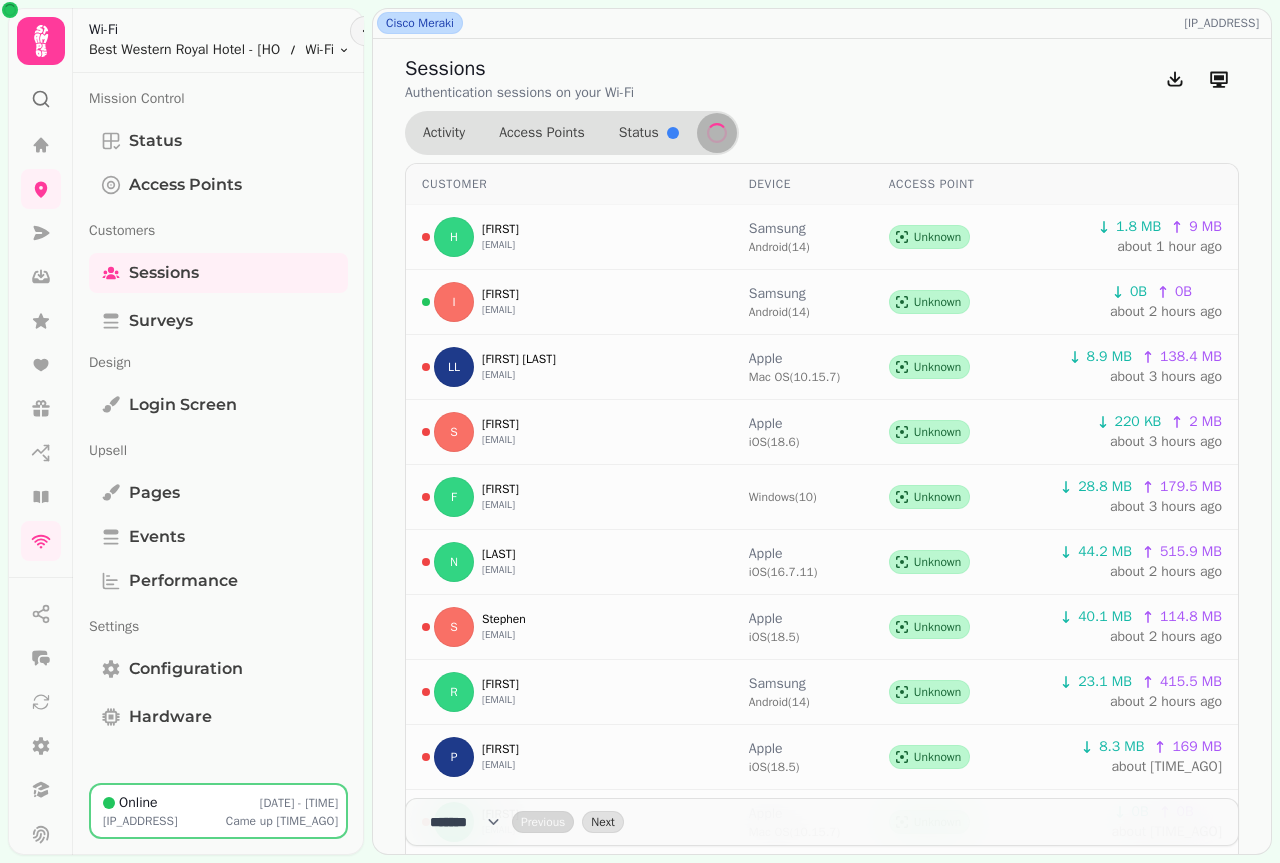 scroll, scrollTop: 0, scrollLeft: 0, axis: both 